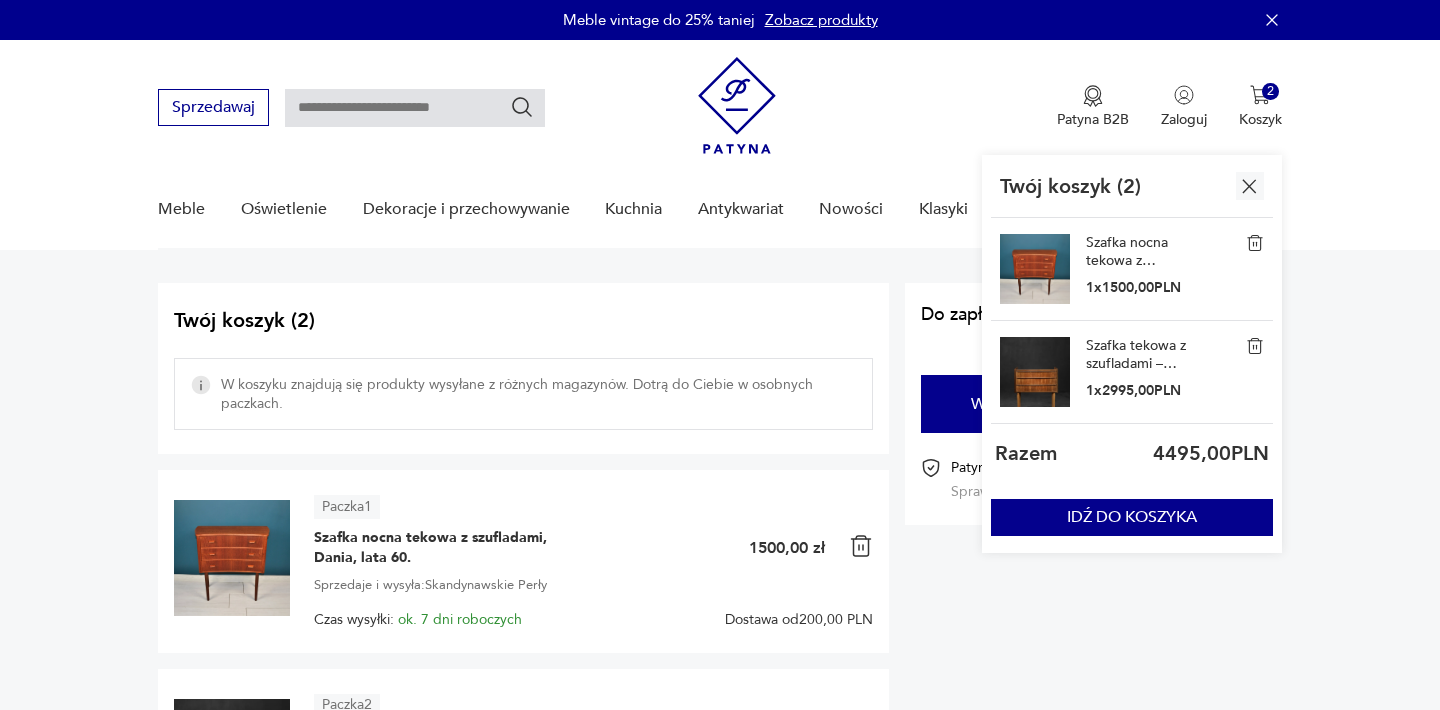 scroll, scrollTop: 0, scrollLeft: 0, axis: both 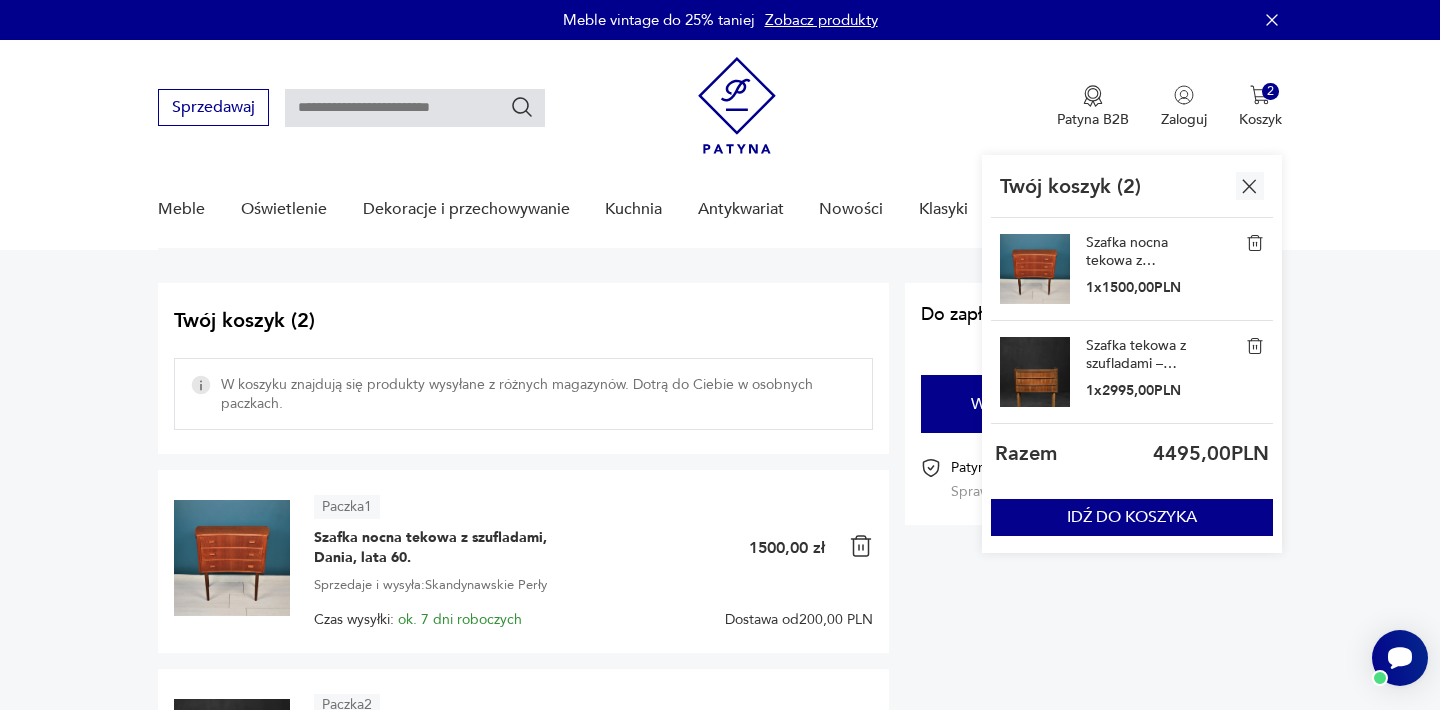 click on "Twój koszyk ( 2 ) W koszyku znajdują się produkty wysyłane z różnych magazynów. Dotrą do Ciebie w osobnych paczkach. Paczka  1 Szafka nocna tekowa z szufladami, Dania, lata [YEAR] 1 1500,00 zł Sprzedaje i wysyła:  Skandynawskie Perły Czas wysyłki:   ok. 7 dni roboczych Dostawa od  200,00 PLN Paczka  2 Szafka tekowa z szufladami – Dania – lata [YEAR] 1 2995,00 zł Sprzedaje i wysyła:  GARAGE GARAGE Czas wysyłki:   ok. 7 dni roboczych Dostawa od  145,00 PLN Do zapłaty 4495,00 PLN + dostawa Wybierz dostawę i płatność Patyna.pl gwarantuje bezpieczne zakupy Sprawdź szczegóły" at bounding box center (720, 591) 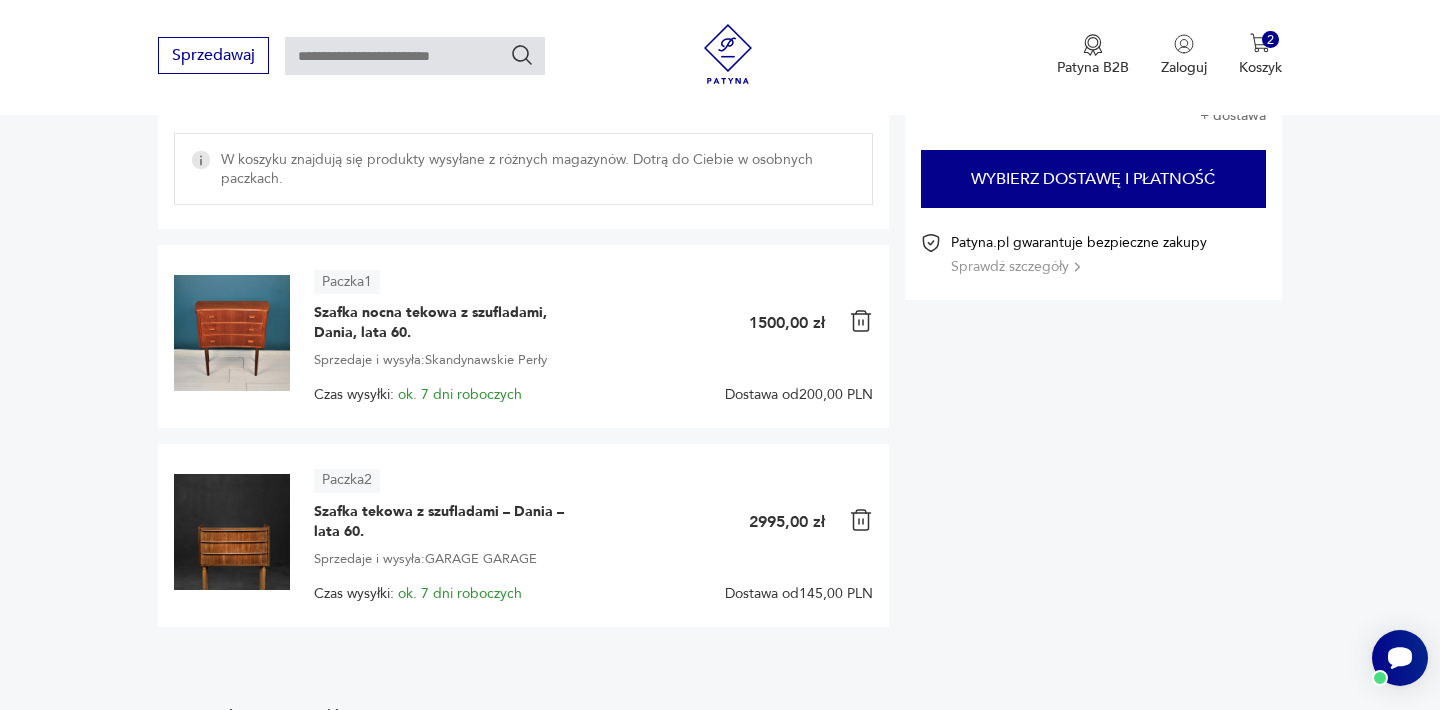 scroll, scrollTop: 280, scrollLeft: 0, axis: vertical 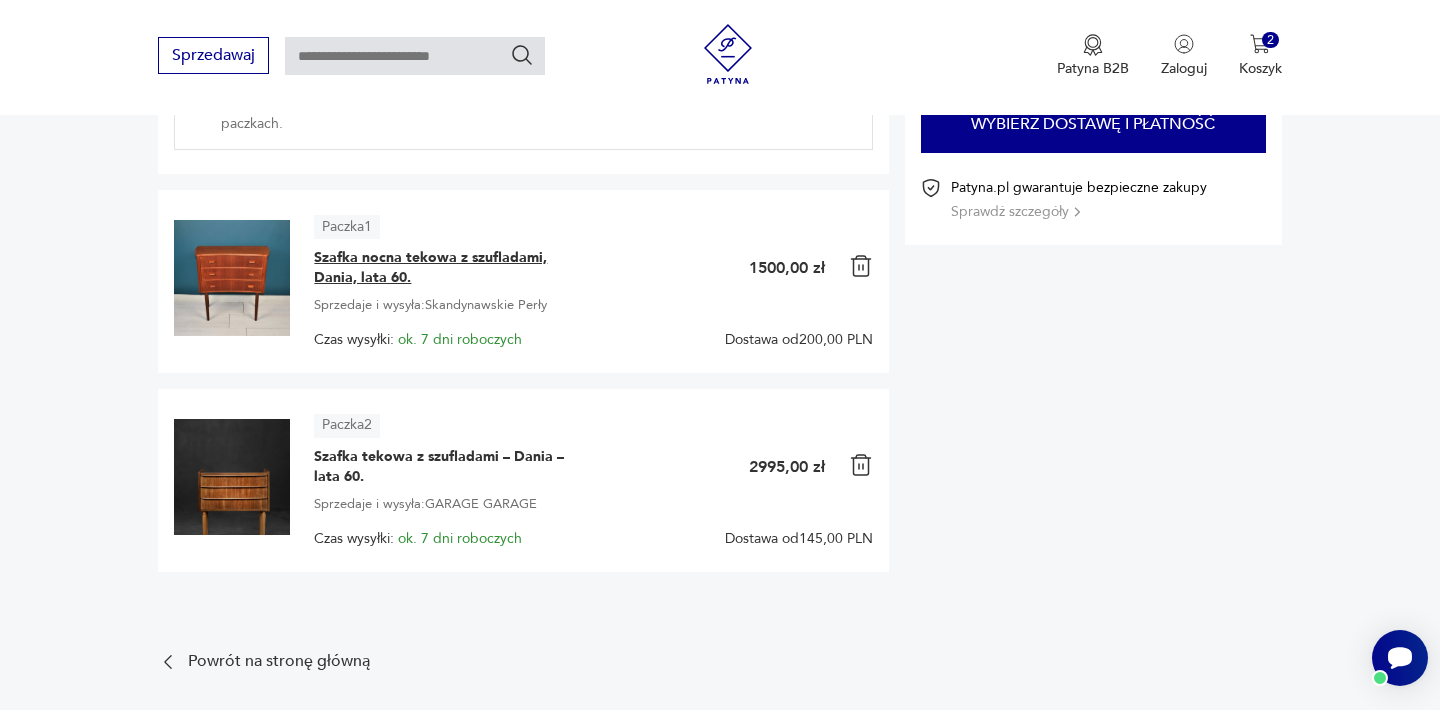 click on "Szafka nocna tekowa z szufladami, Dania, lata 60." at bounding box center (439, 268) 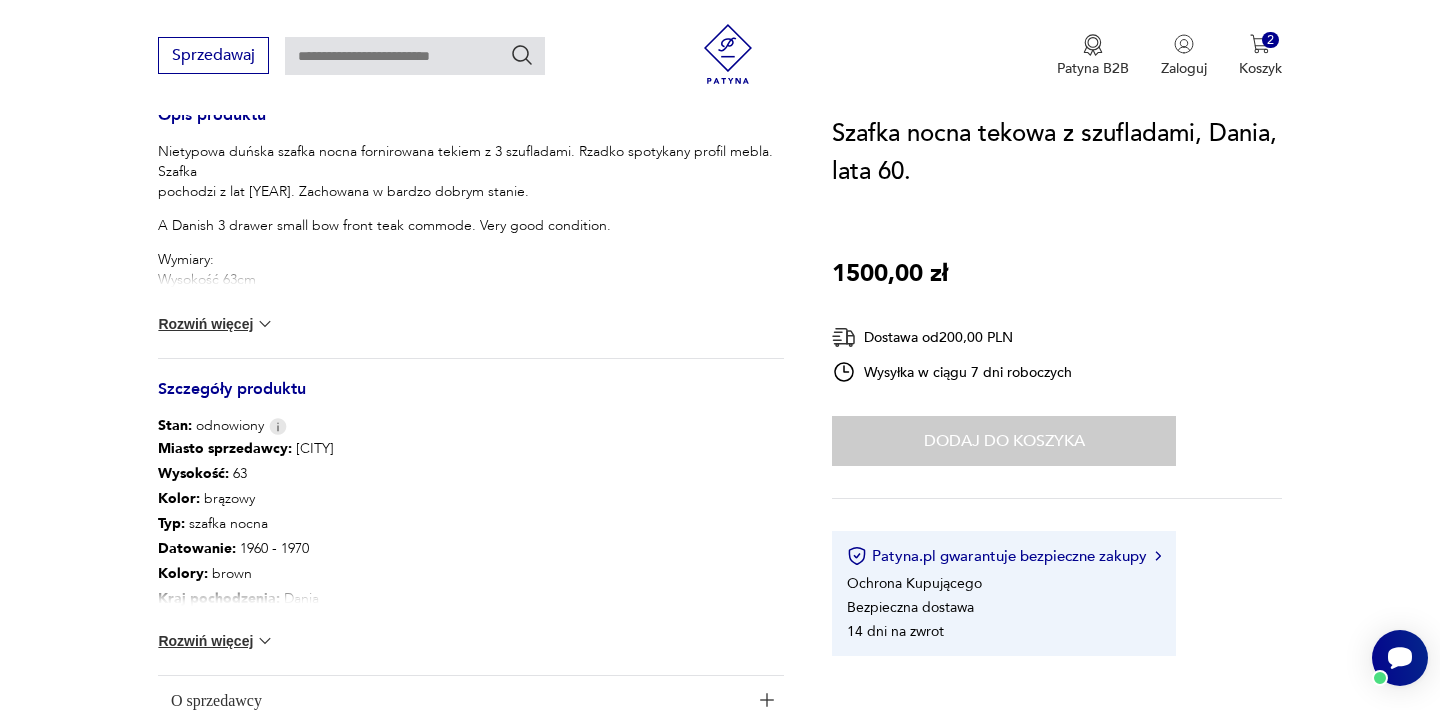 scroll, scrollTop: 880, scrollLeft: 0, axis: vertical 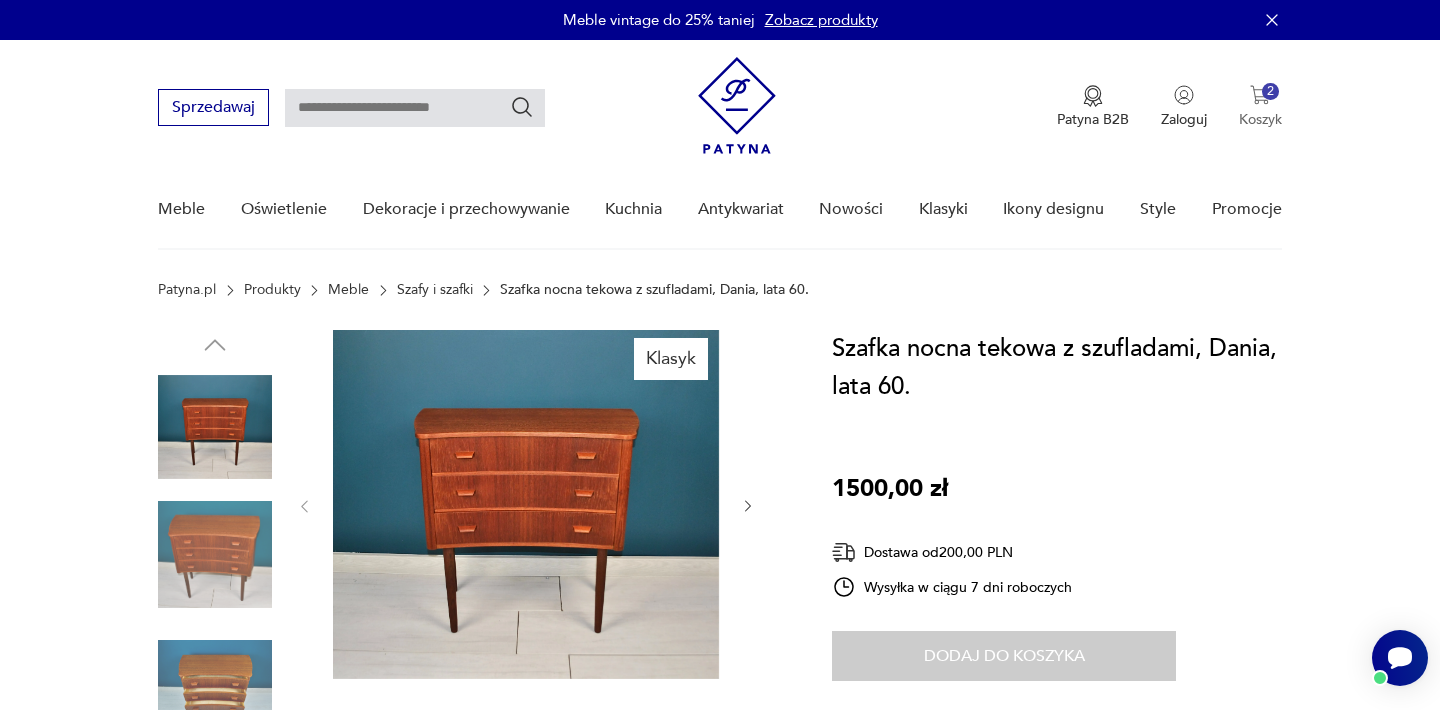click on "2" at bounding box center (1270, 91) 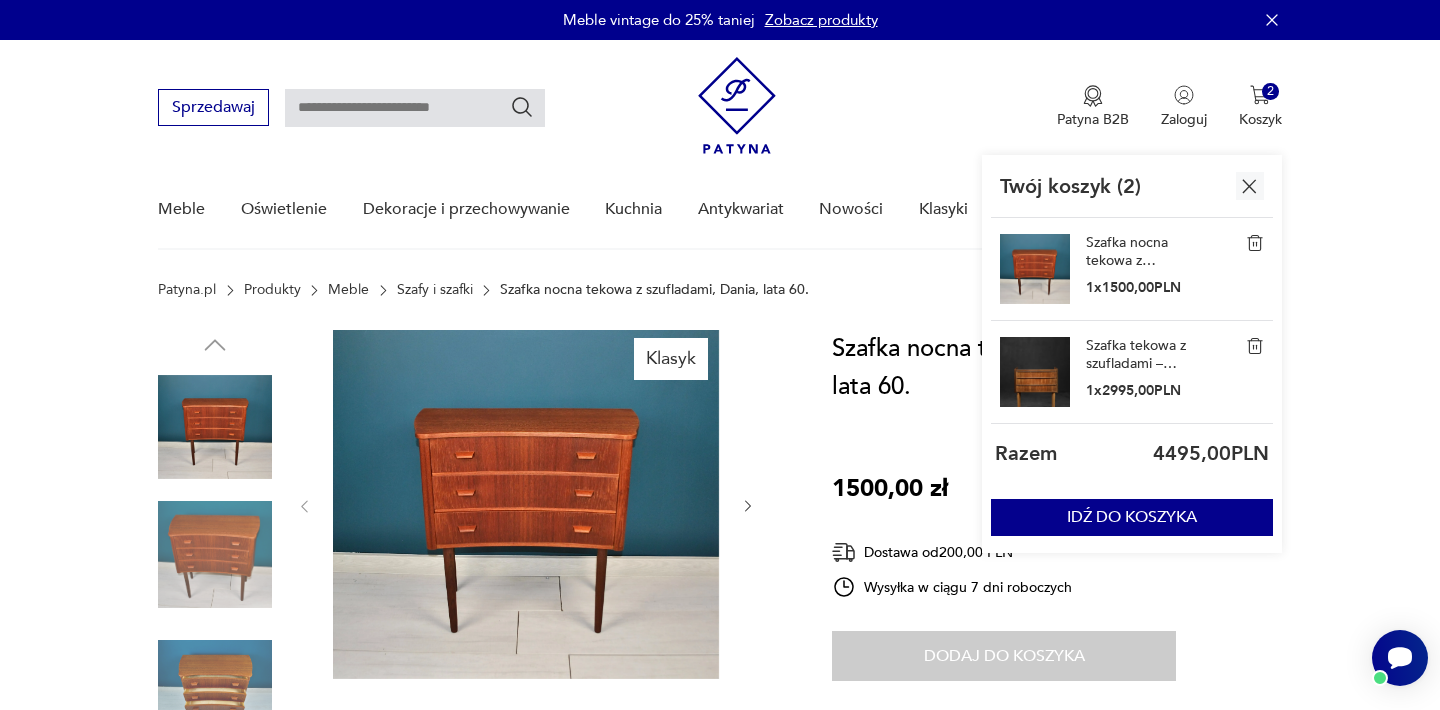 click on "Szafka tekowa z szufladami – Dania – lata 60." at bounding box center (1136, 355) 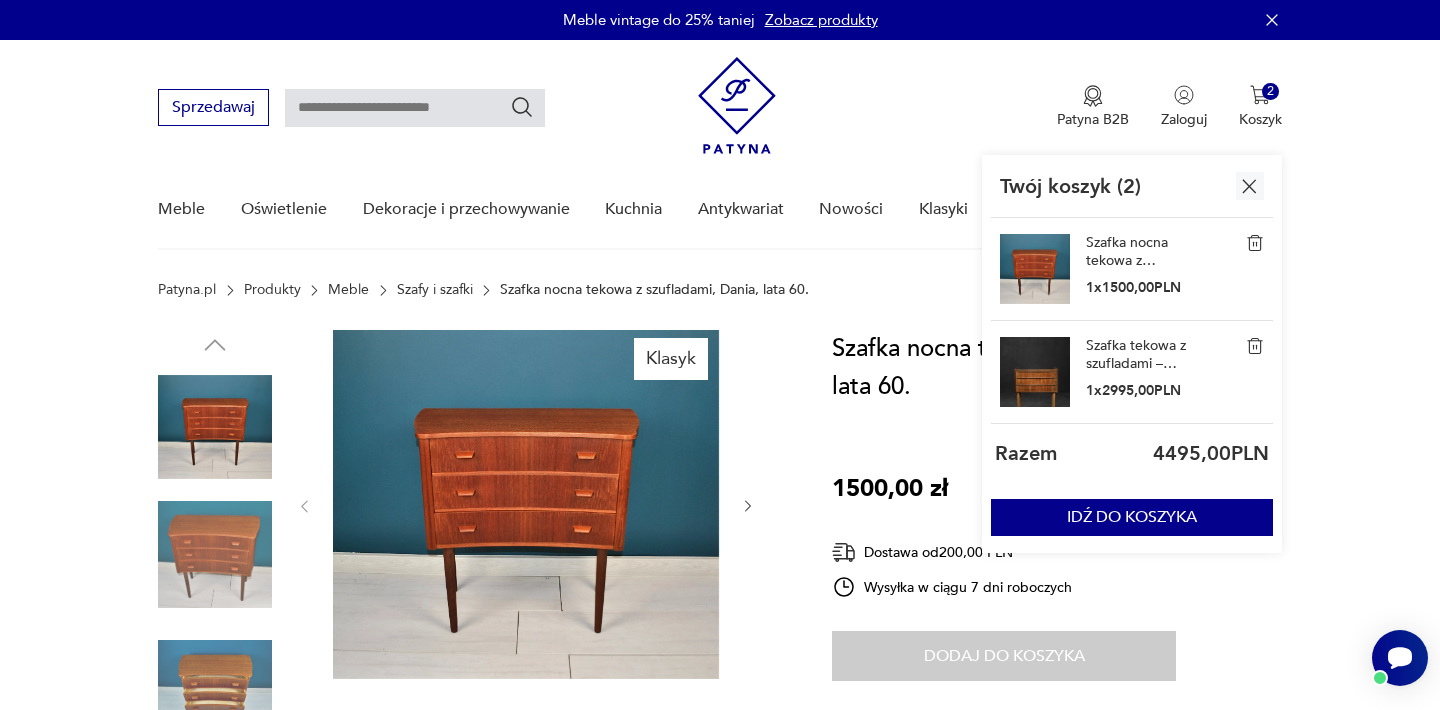click on "Szafka tekowa z szufladami – Dania – lata 60." at bounding box center [1136, 355] 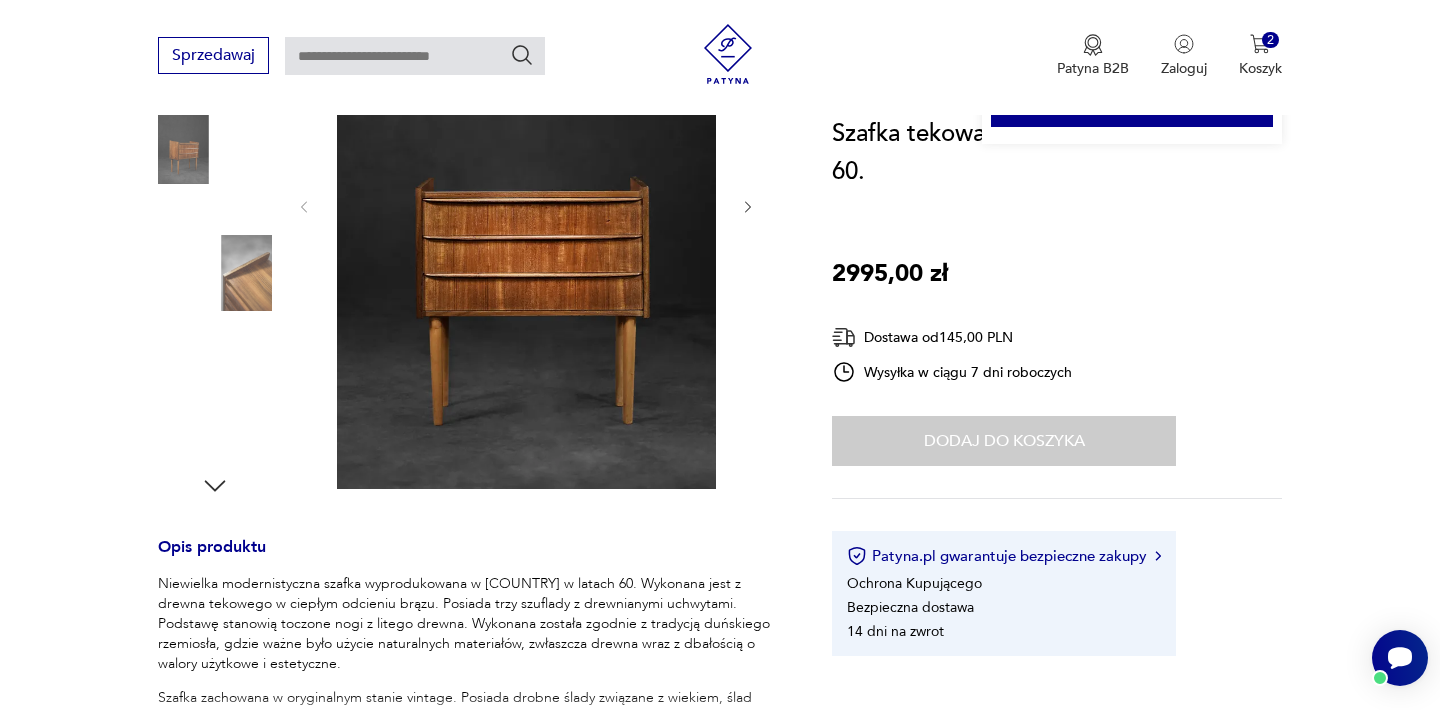 scroll, scrollTop: 410, scrollLeft: 0, axis: vertical 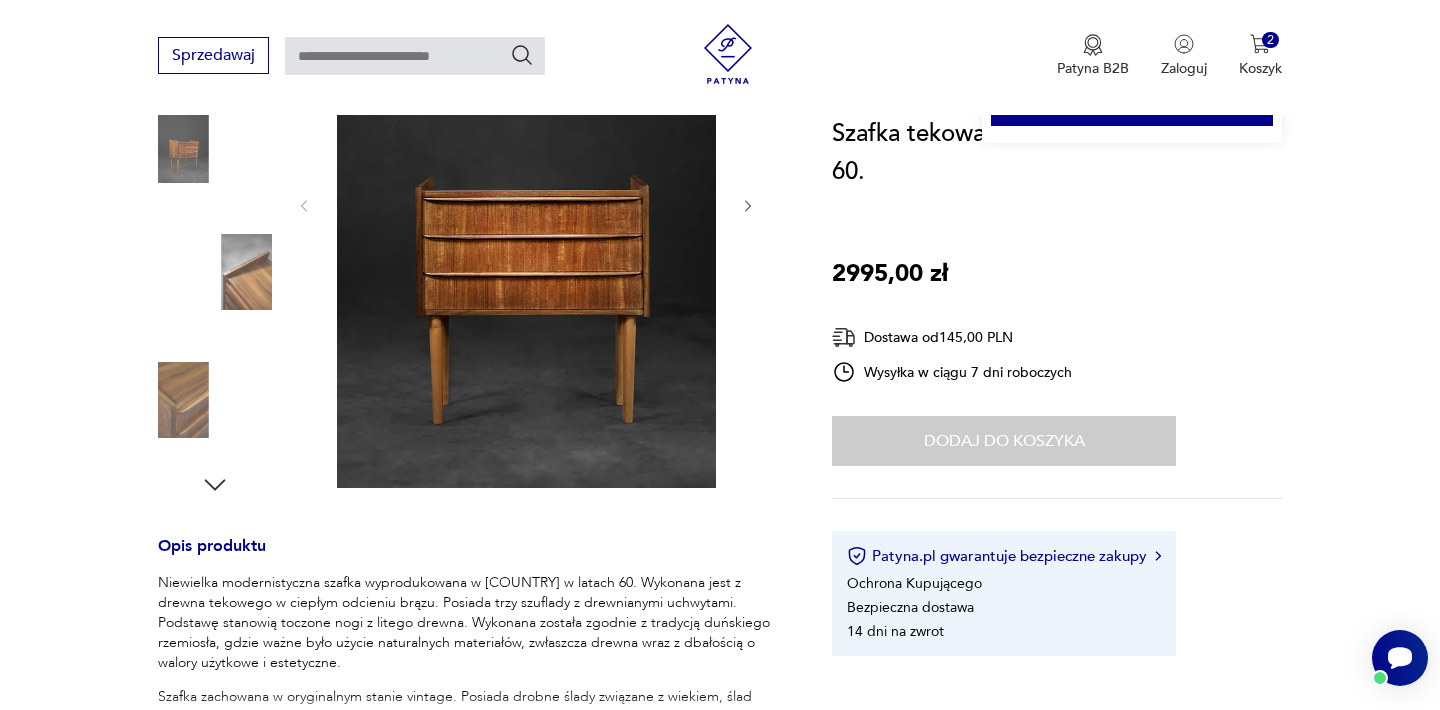 click at bounding box center (526, 204) 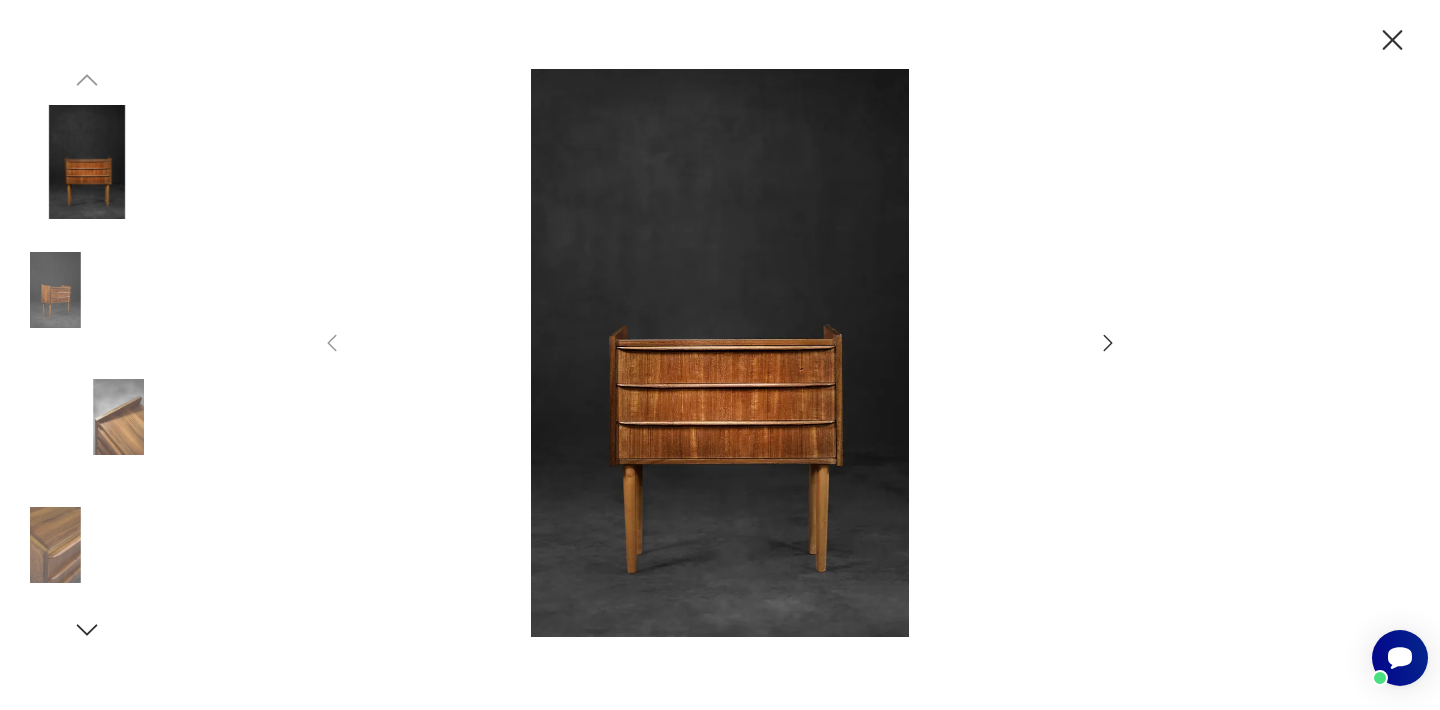 click 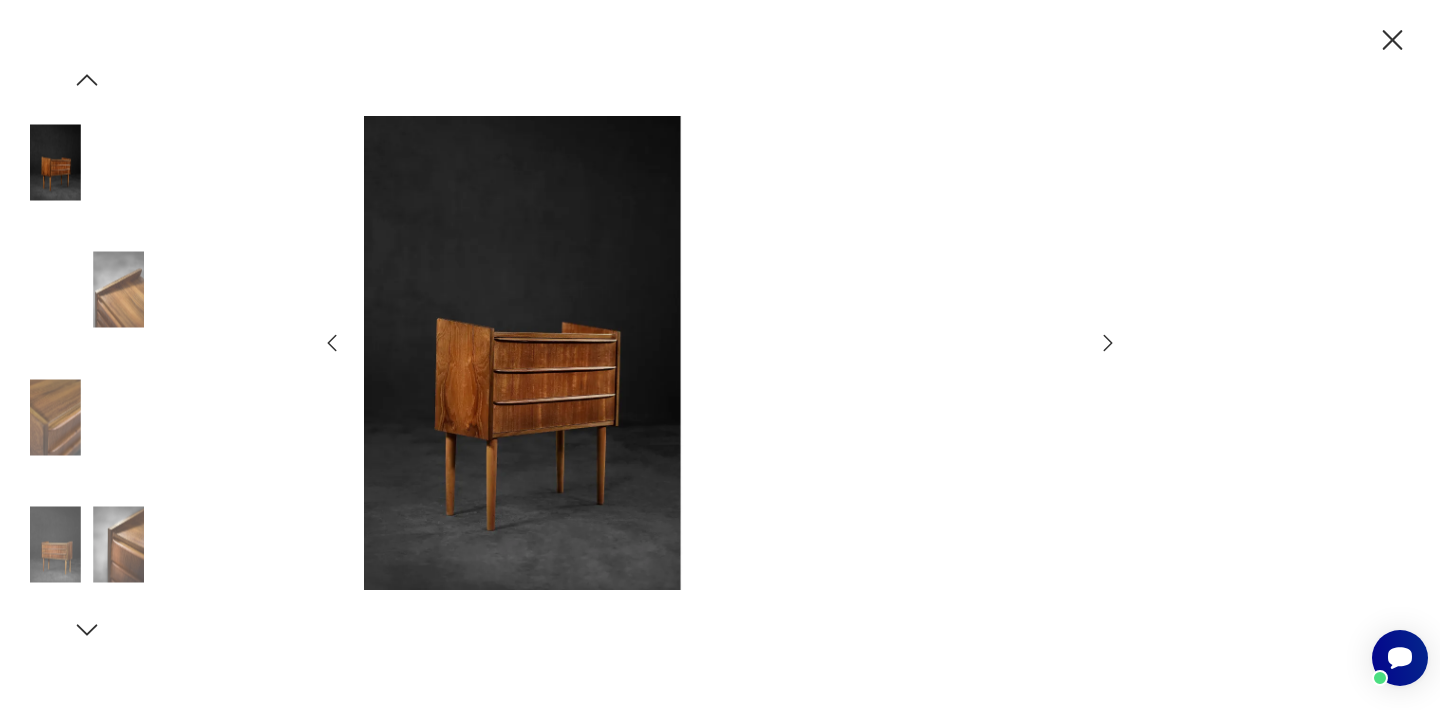 click 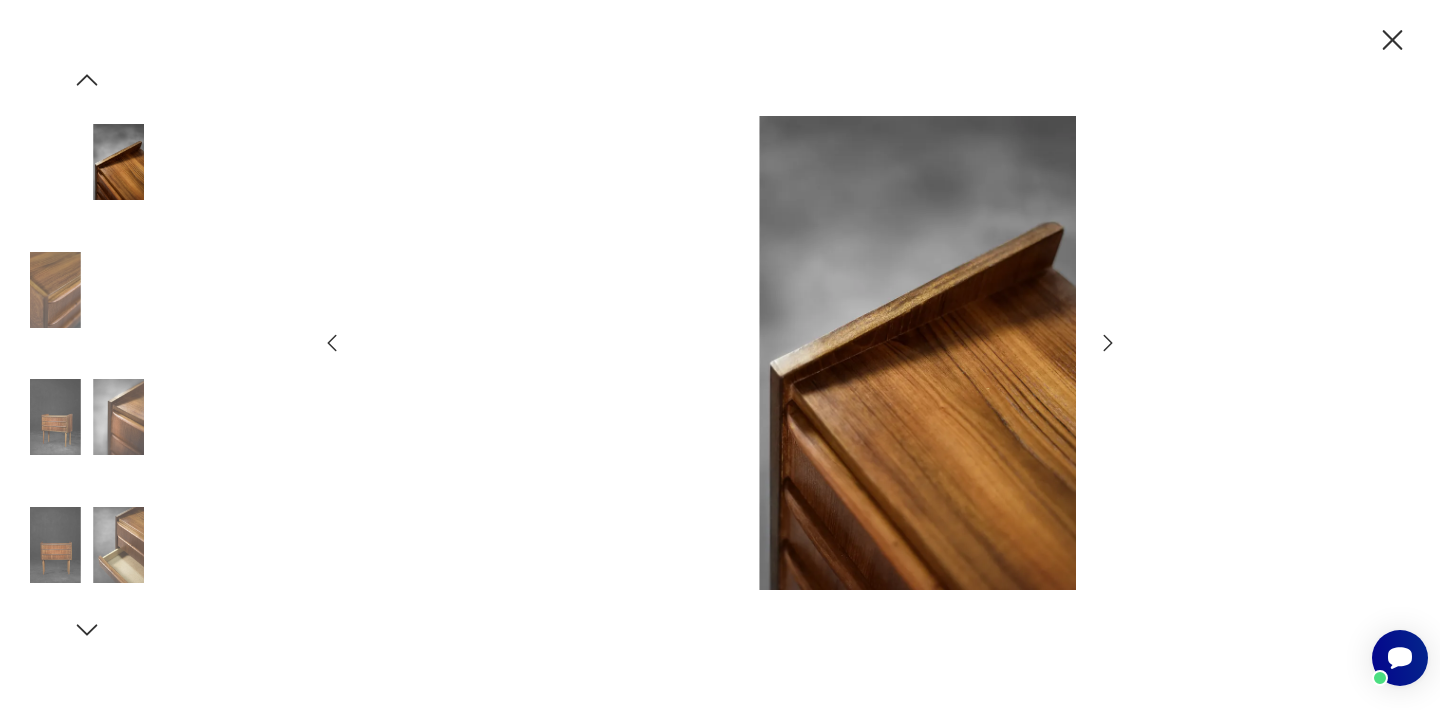 click 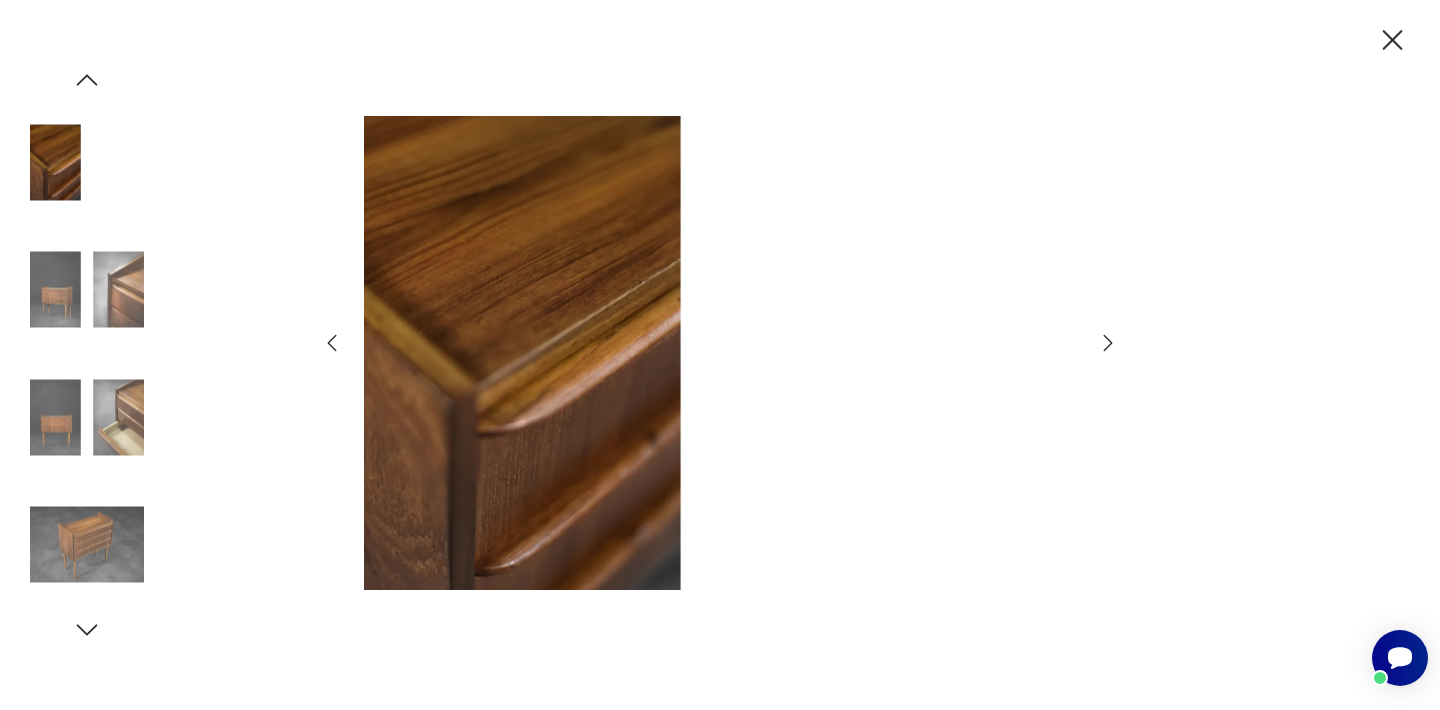 click 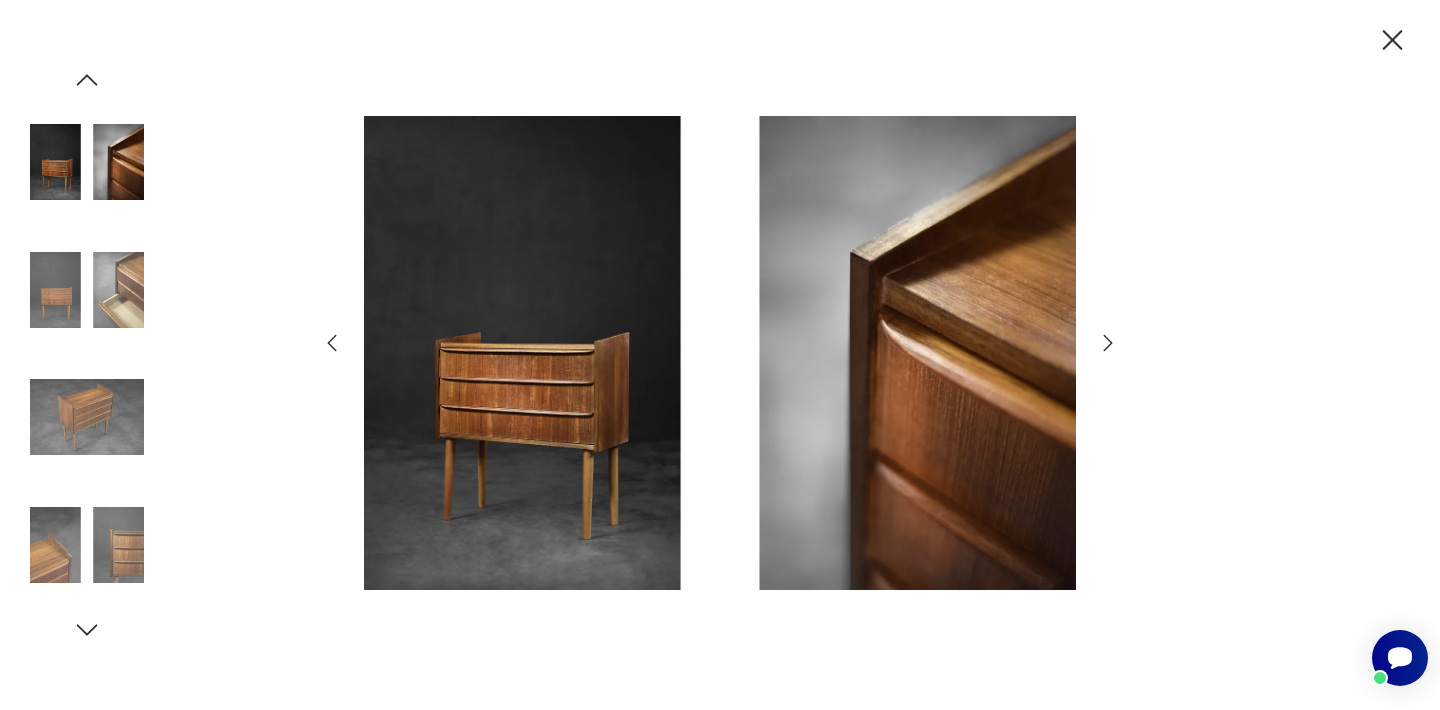 click 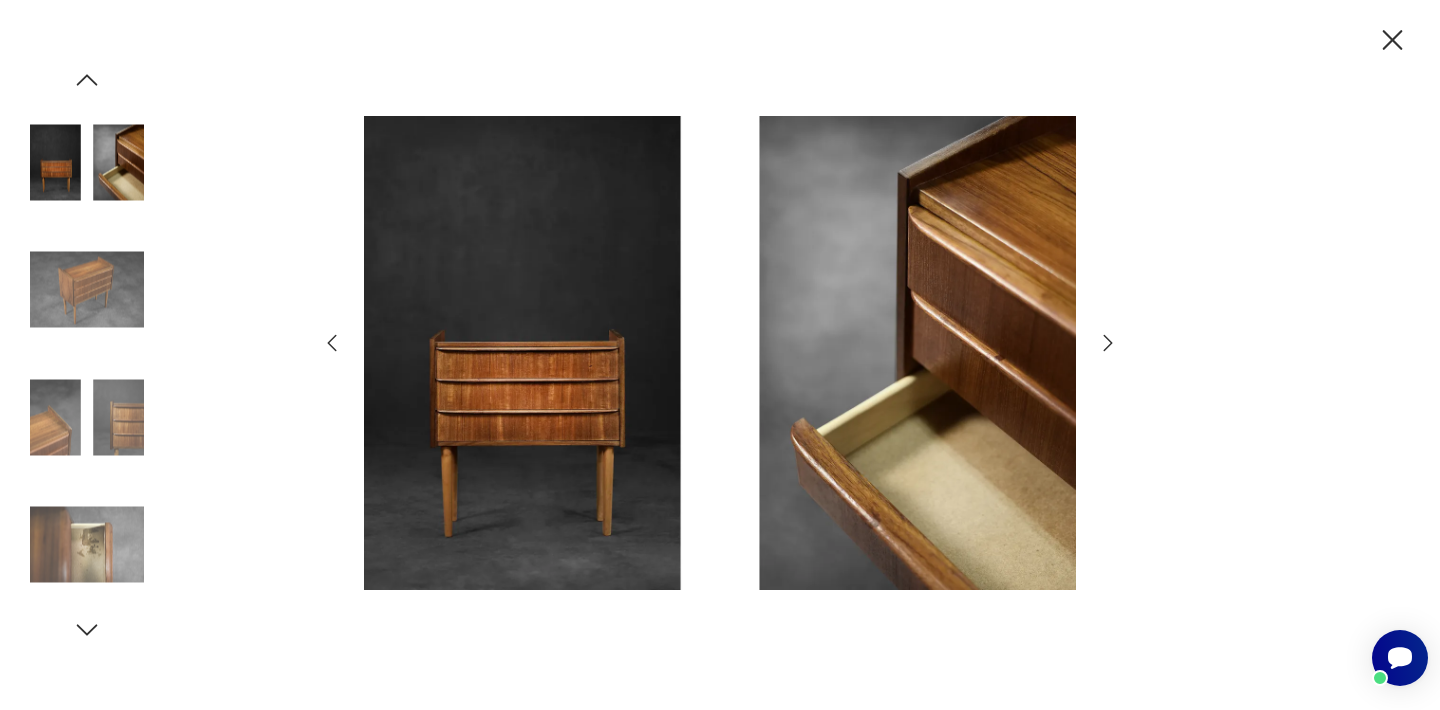 click 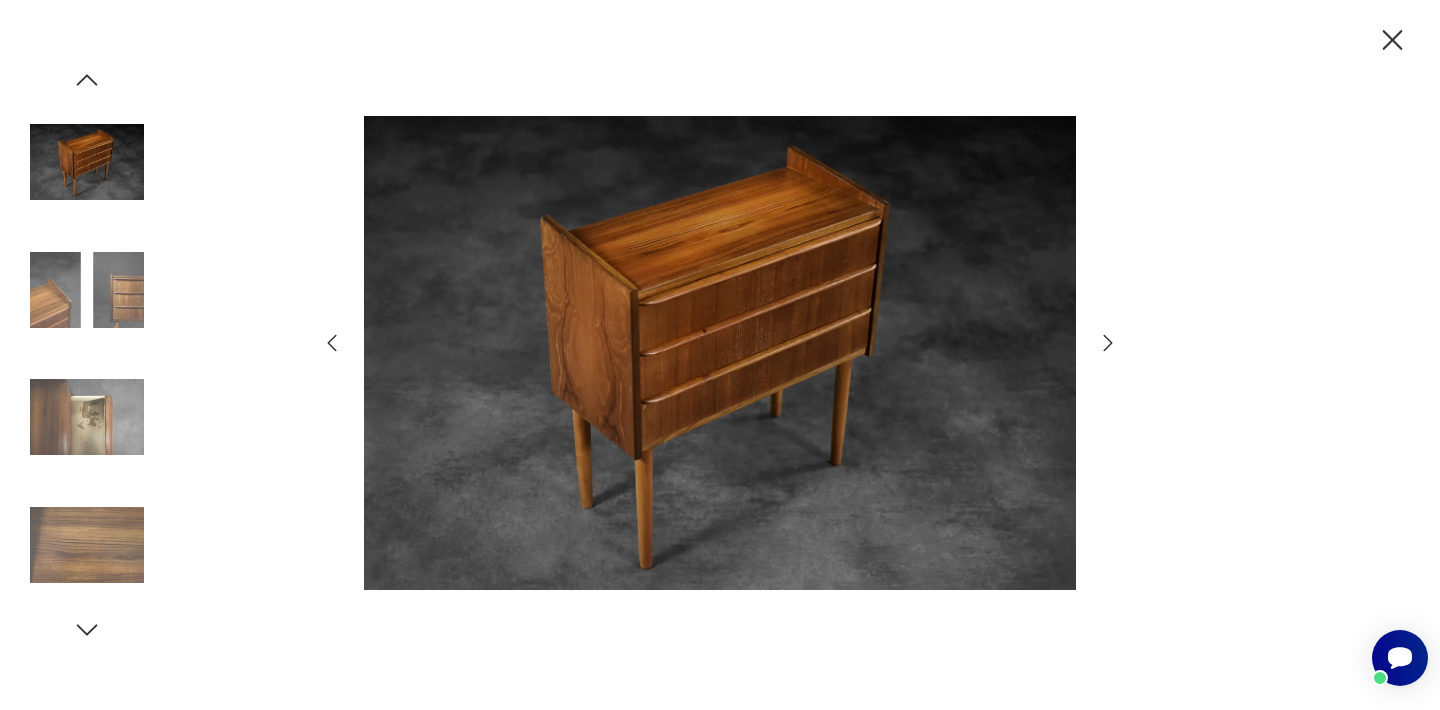 click 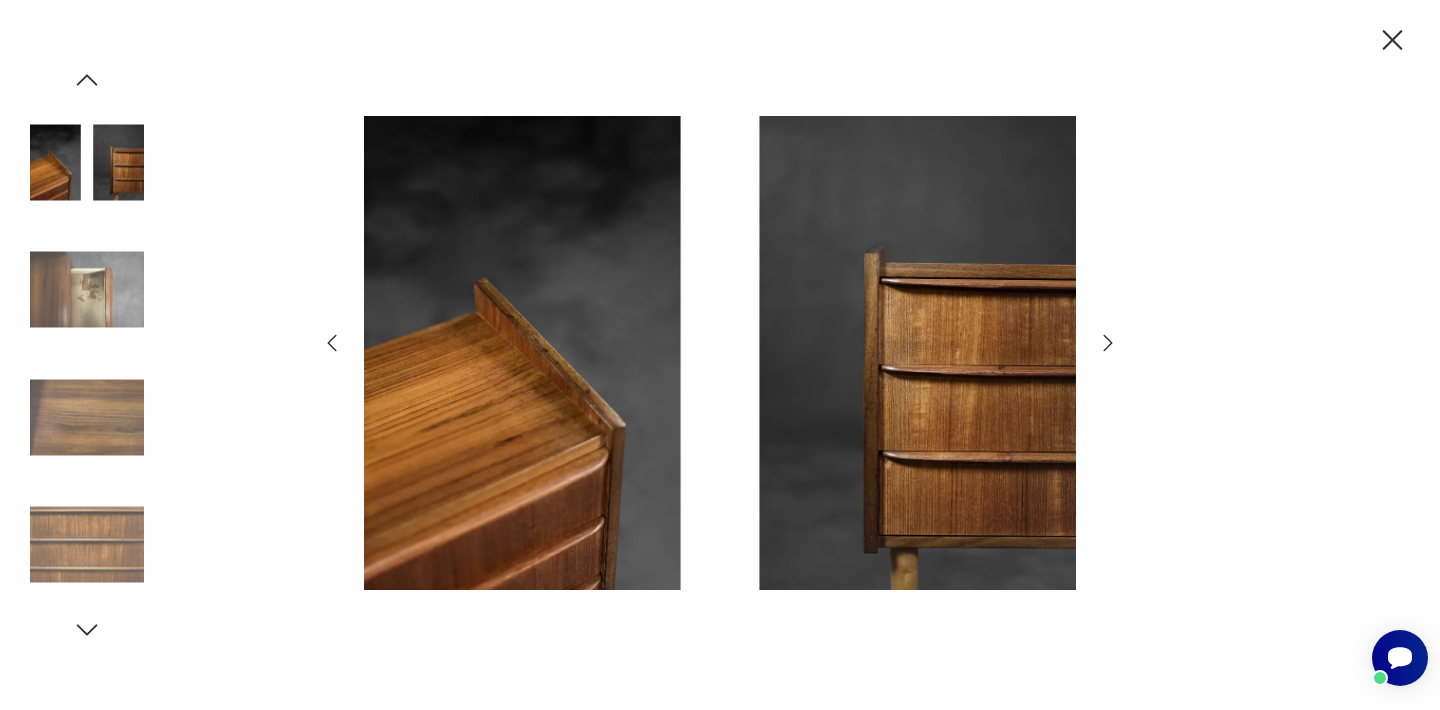 click 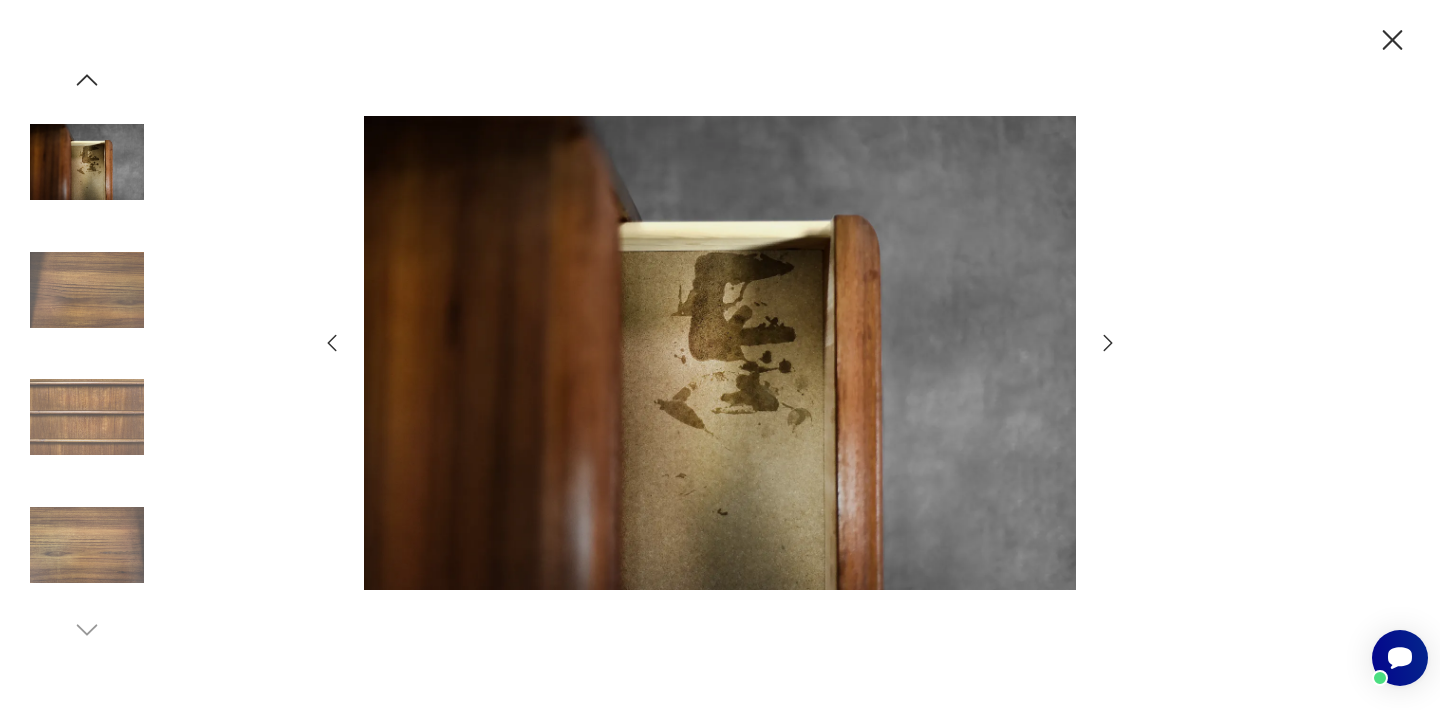 click 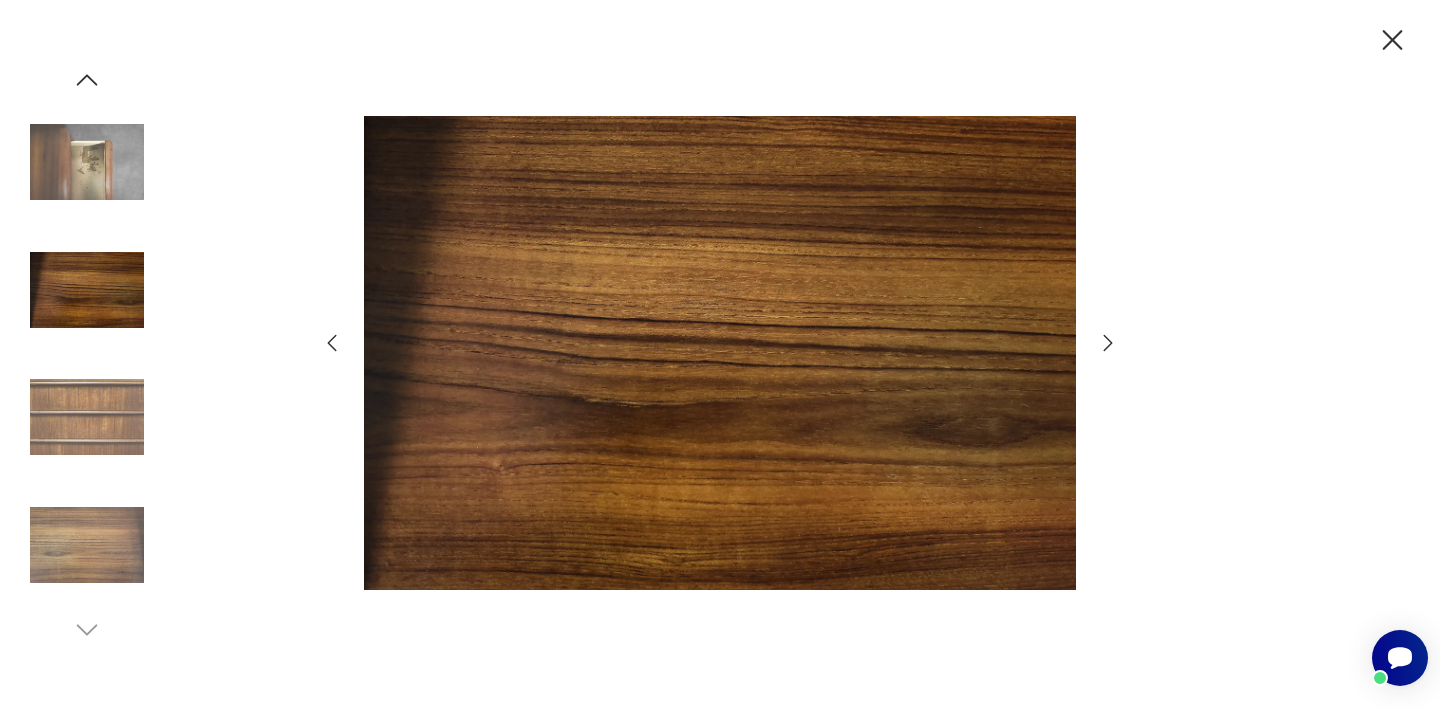 click 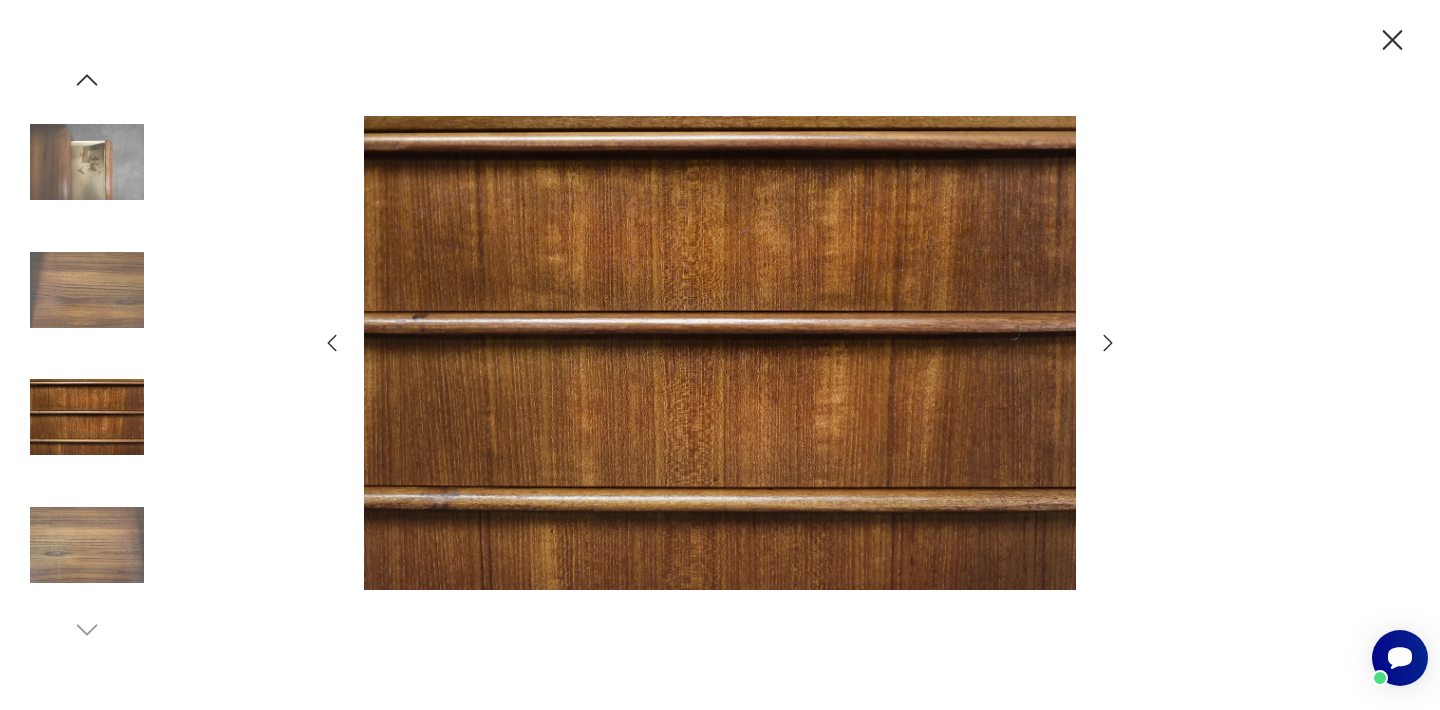 click 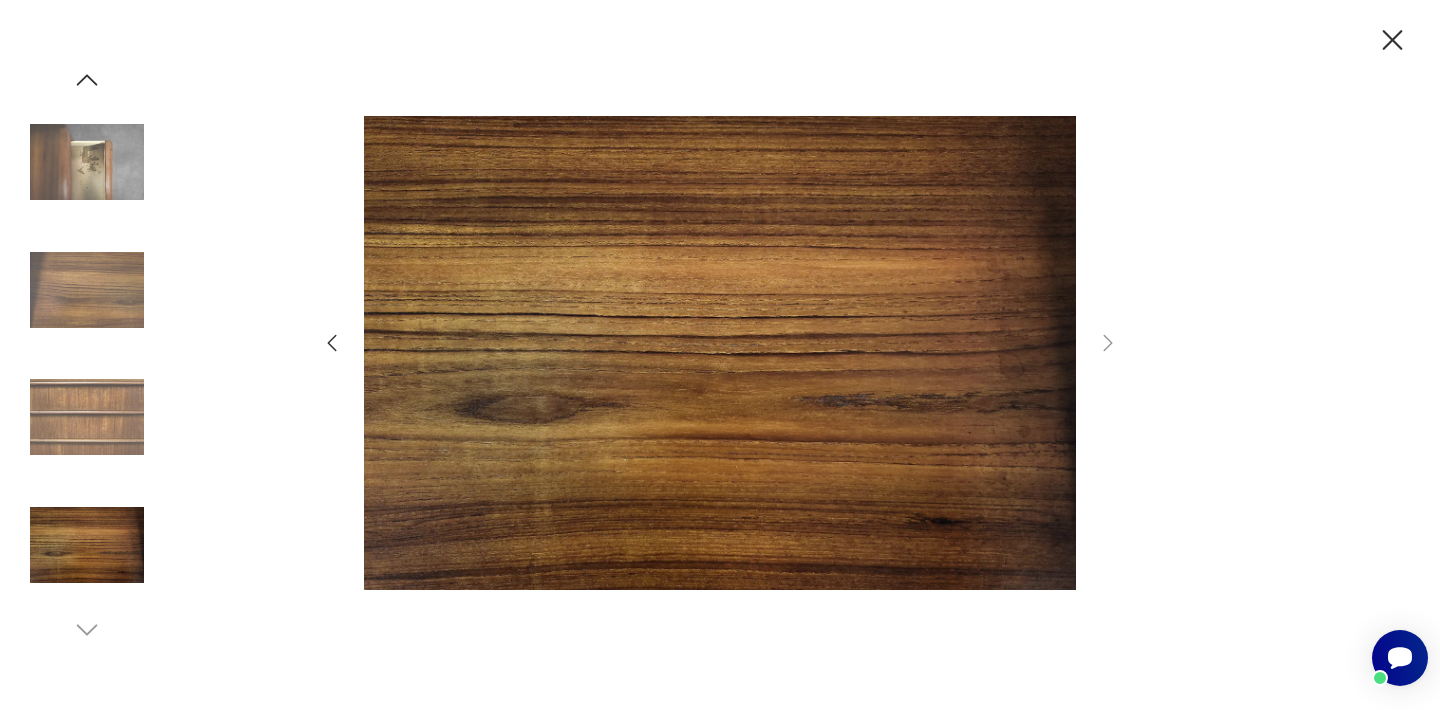 click 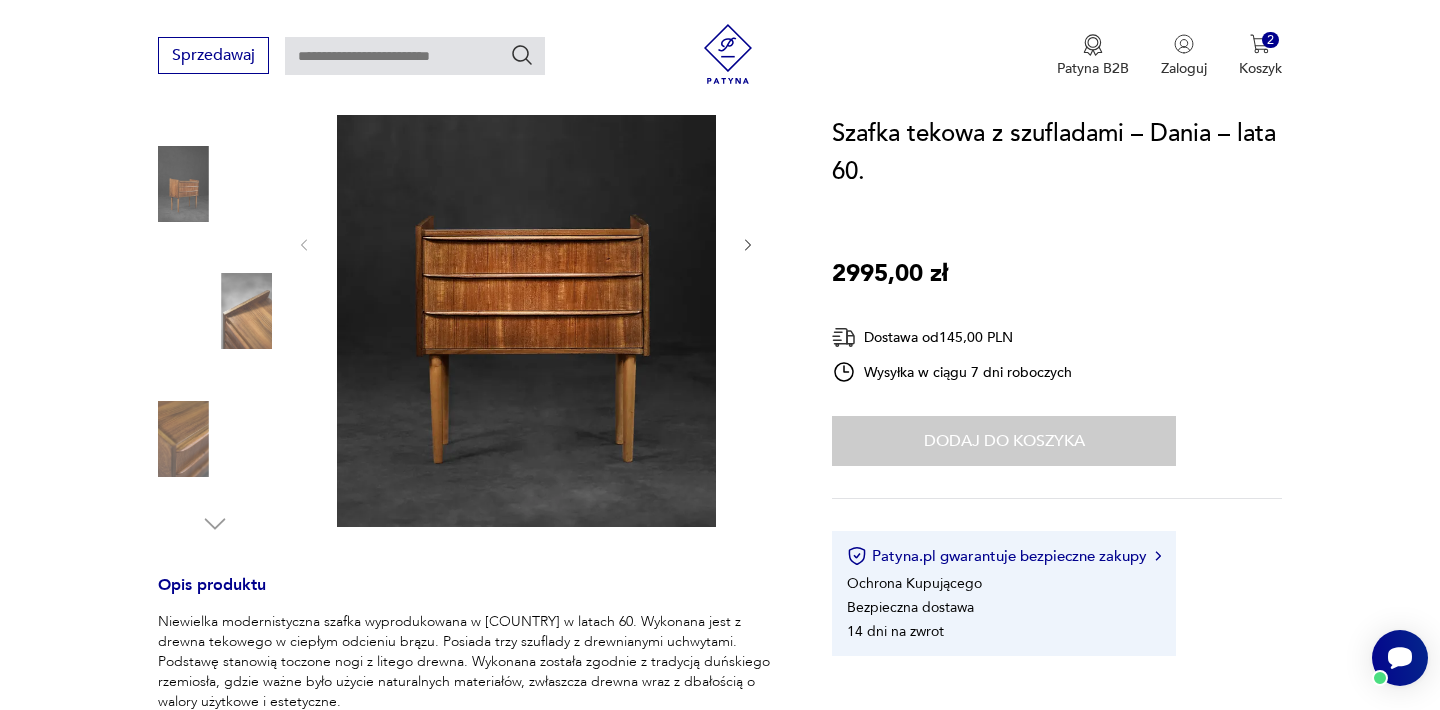 scroll, scrollTop: 370, scrollLeft: 0, axis: vertical 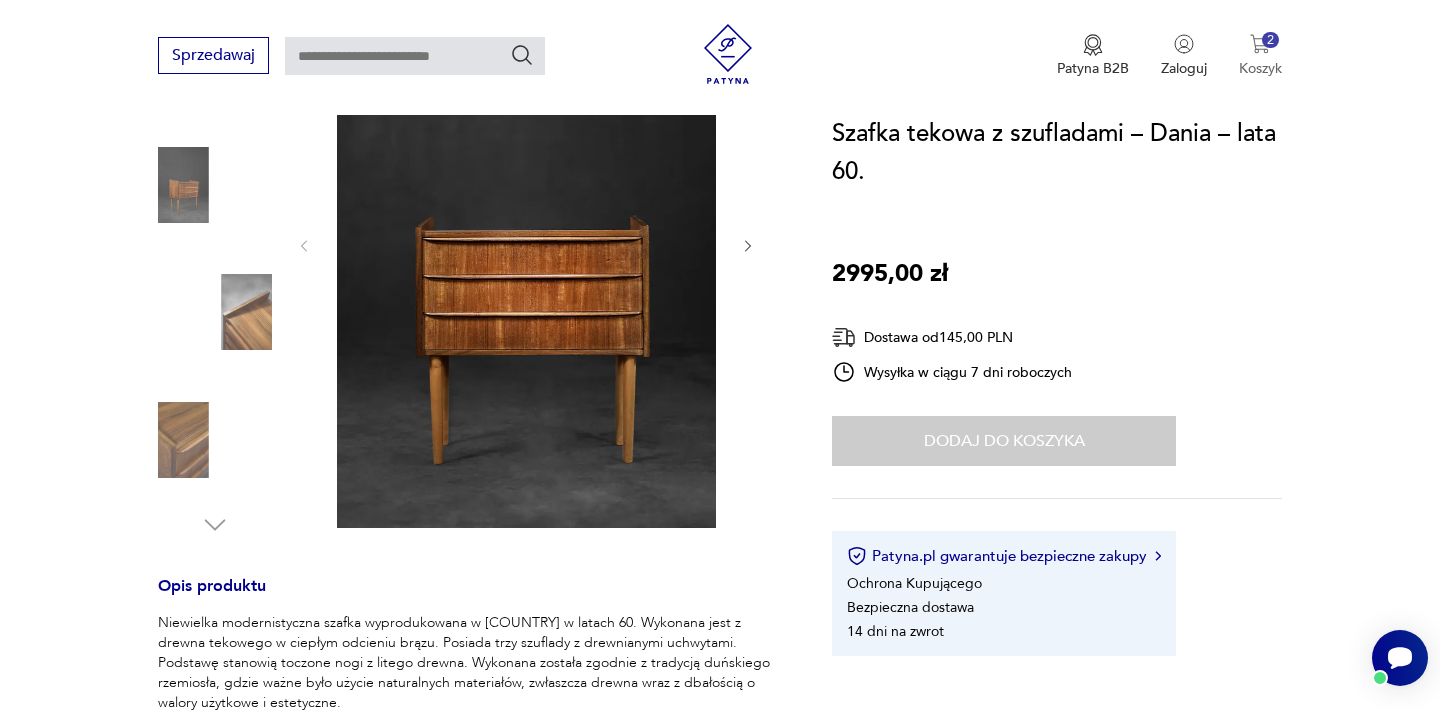click at bounding box center (1260, 44) 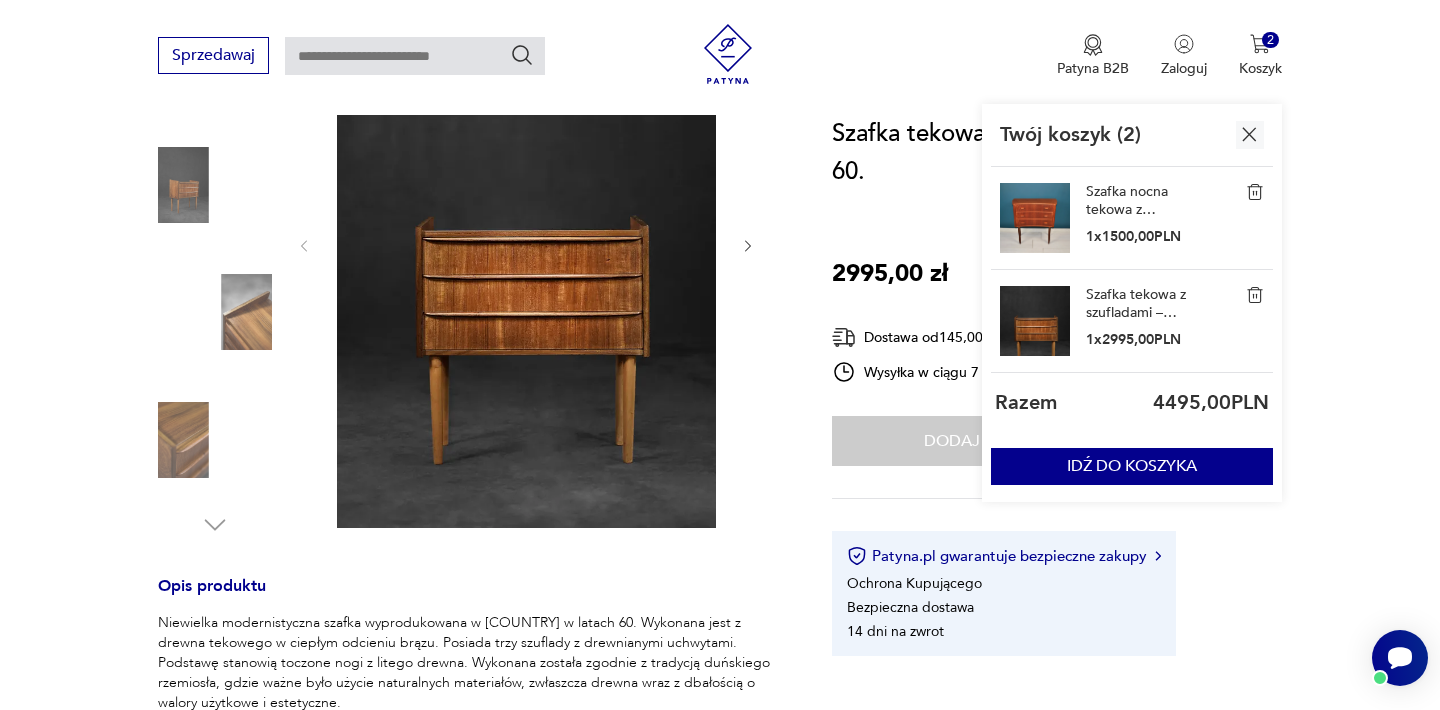 click at bounding box center [1255, 192] 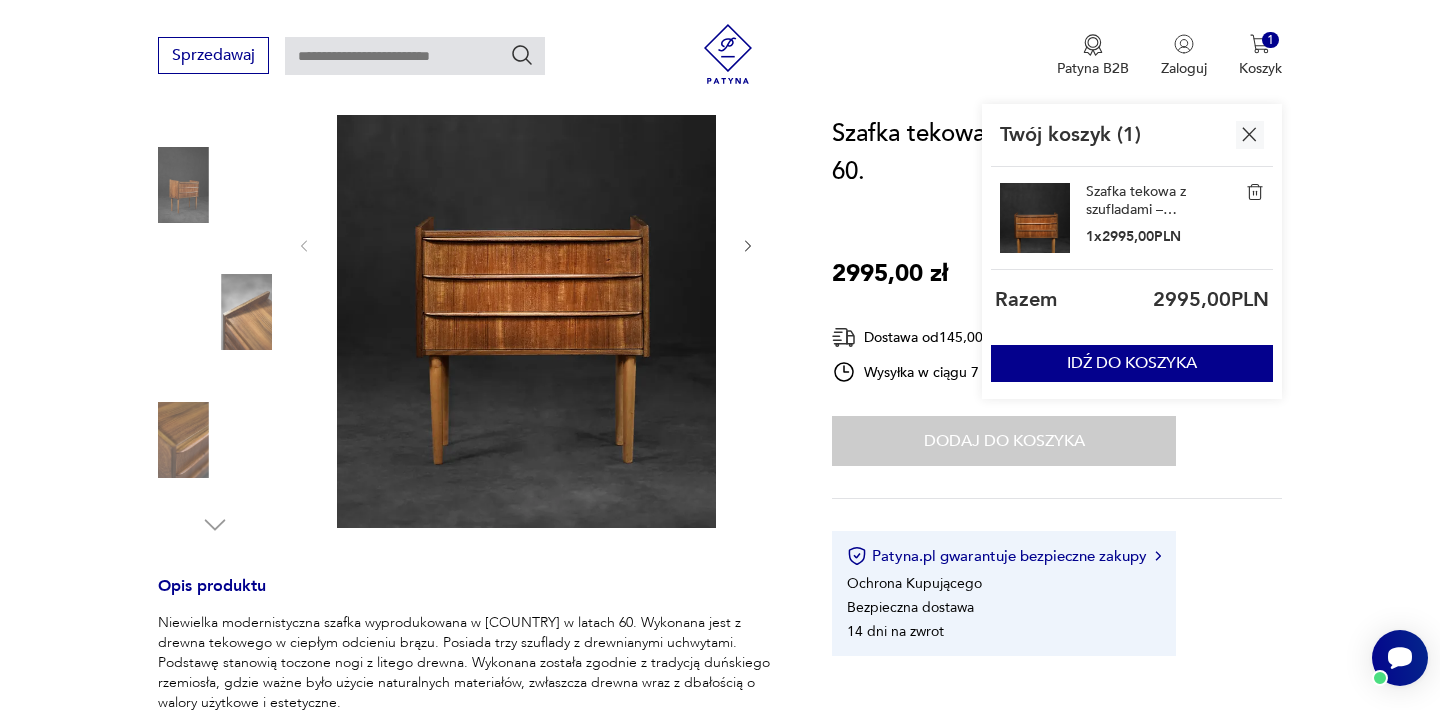 click at bounding box center [1255, 192] 